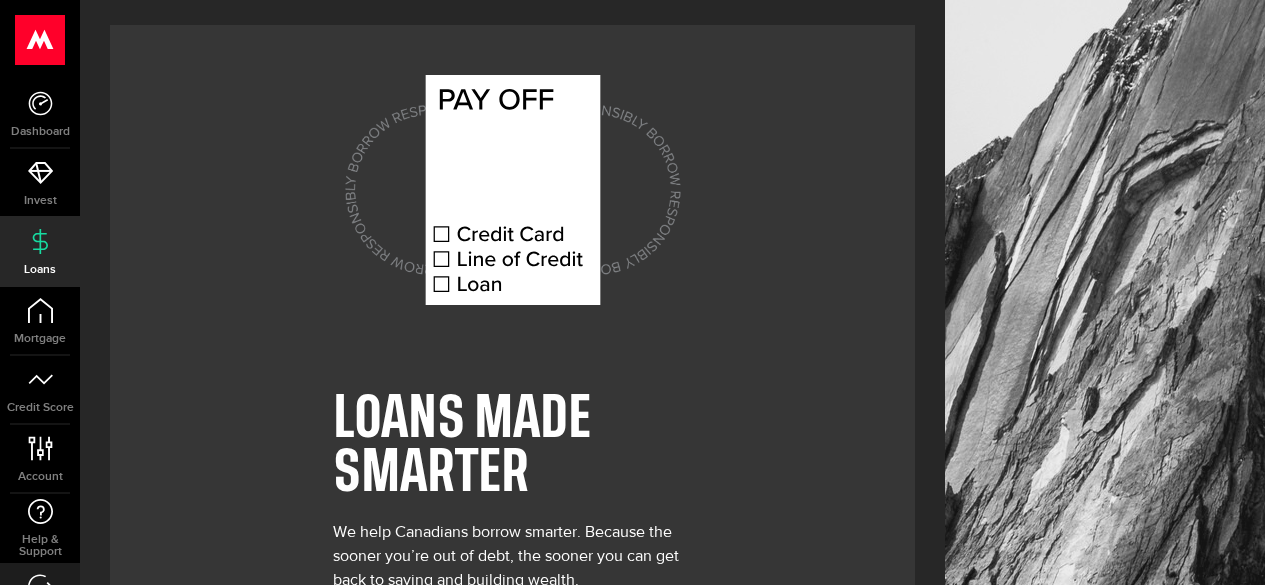 scroll, scrollTop: 0, scrollLeft: 0, axis: both 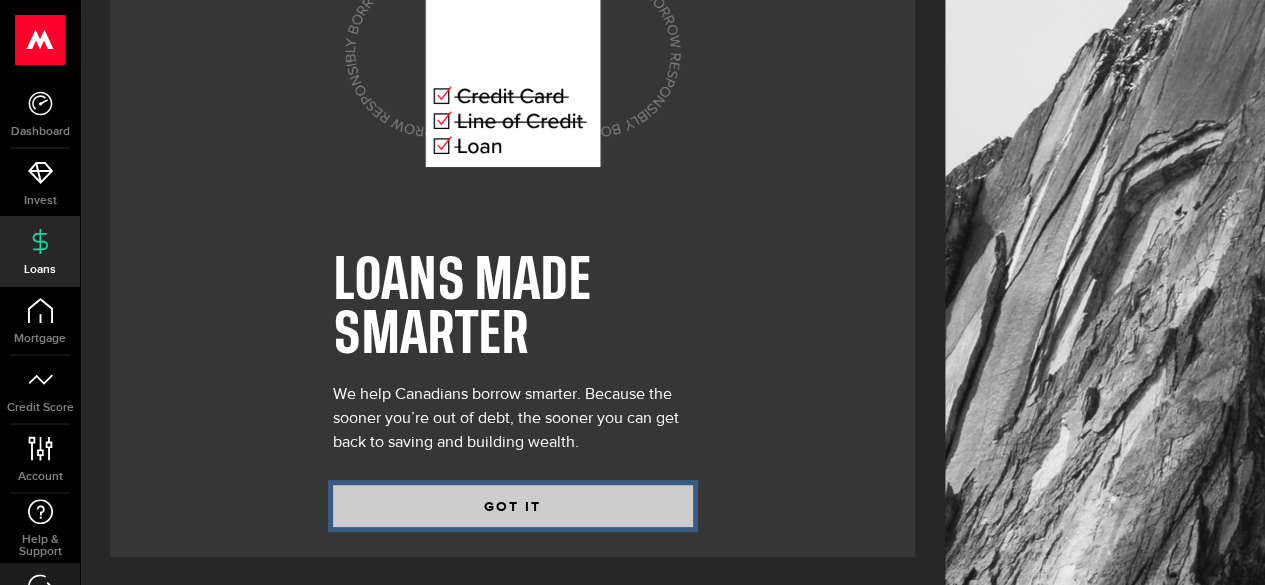 click on "GOT IT" at bounding box center (513, 506) 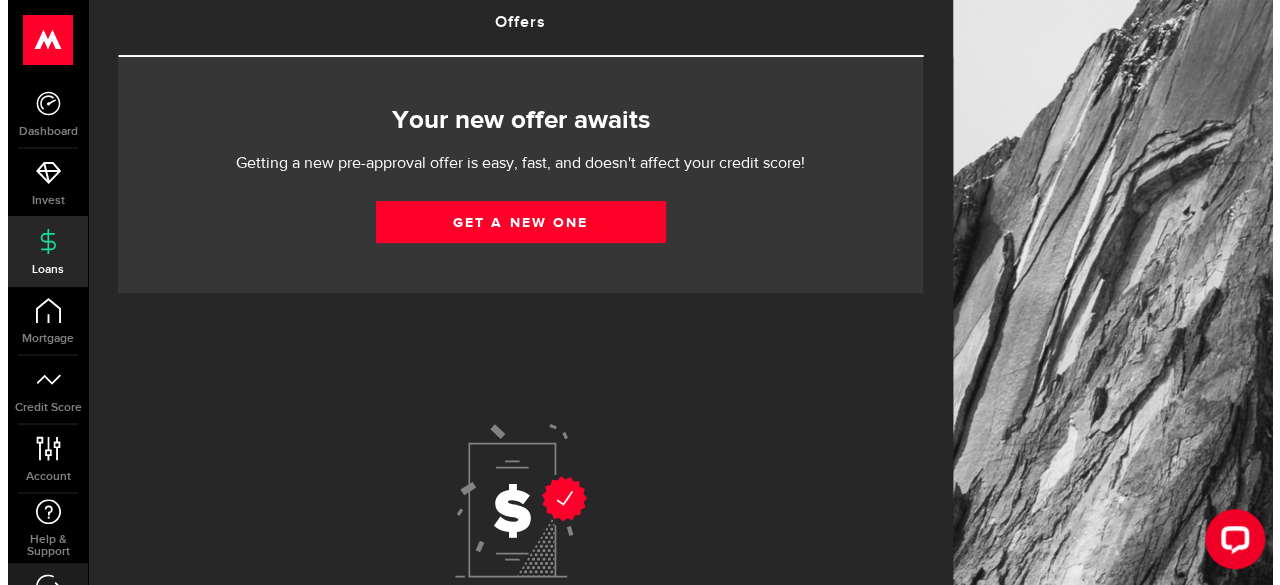scroll, scrollTop: 0, scrollLeft: 0, axis: both 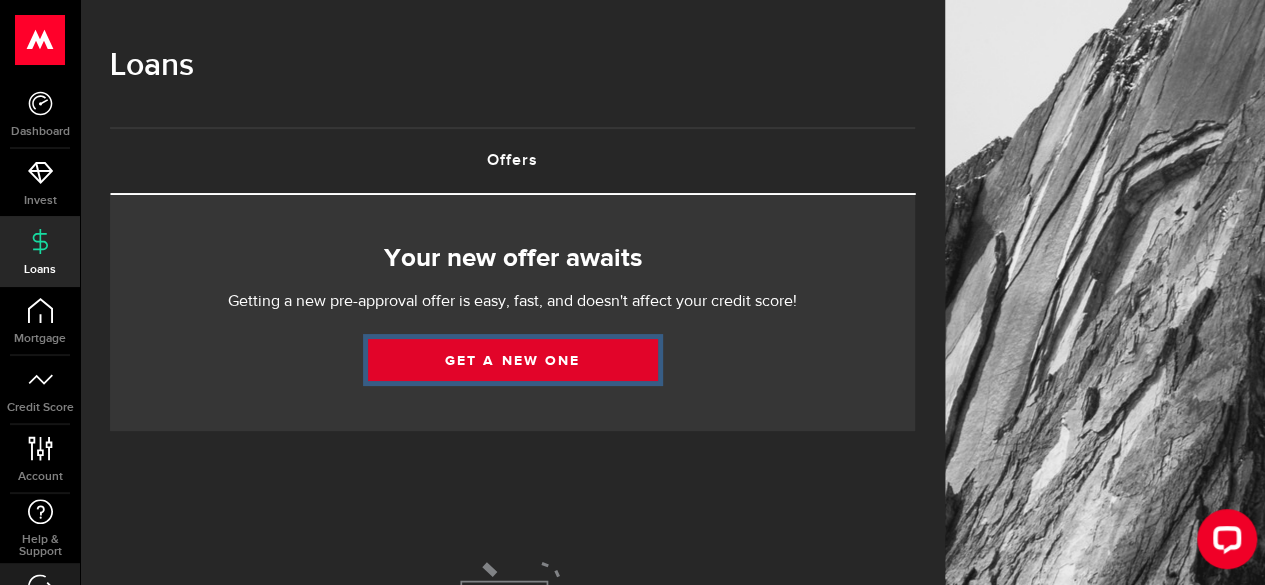 click on "Get a new one" at bounding box center (513, 360) 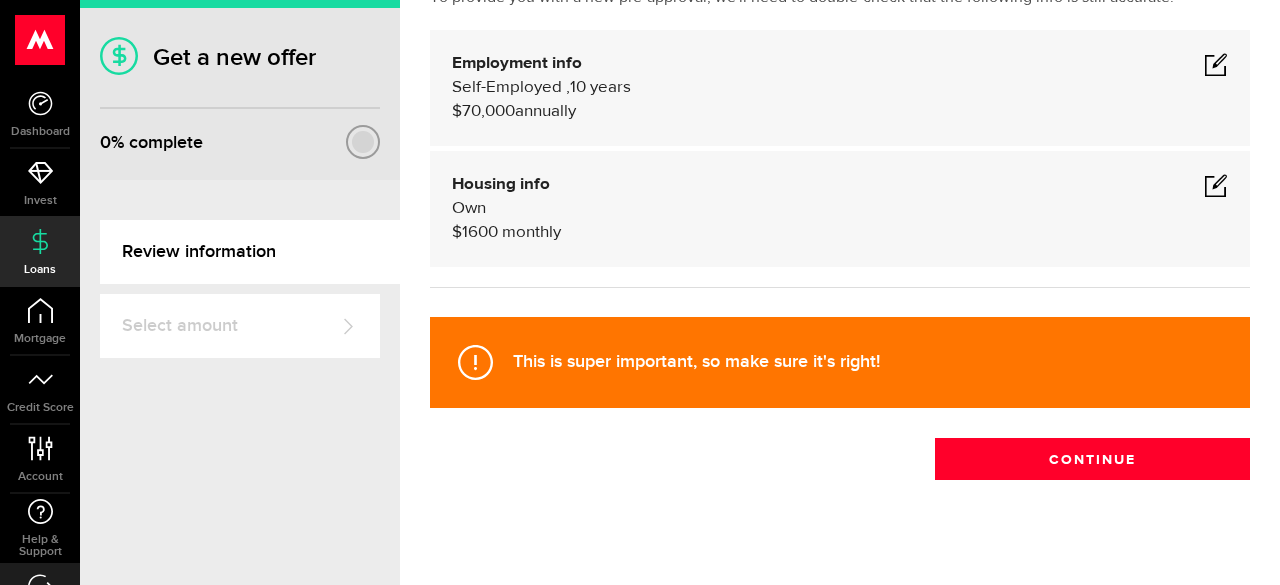 scroll, scrollTop: 181, scrollLeft: 0, axis: vertical 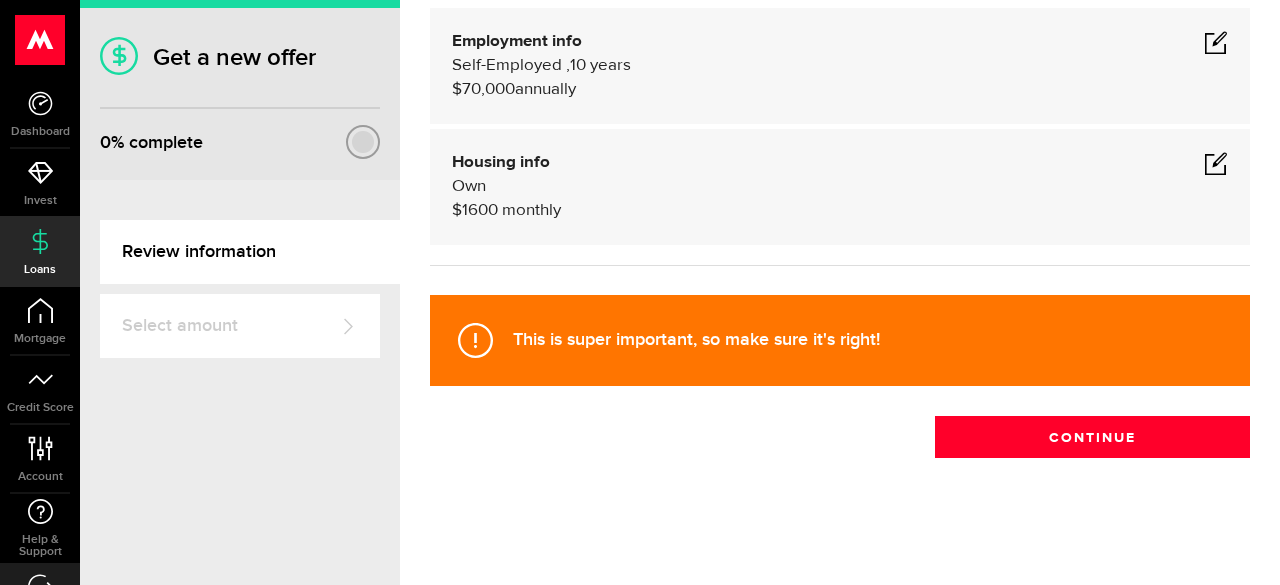 click on "Review information" at bounding box center [250, 252] 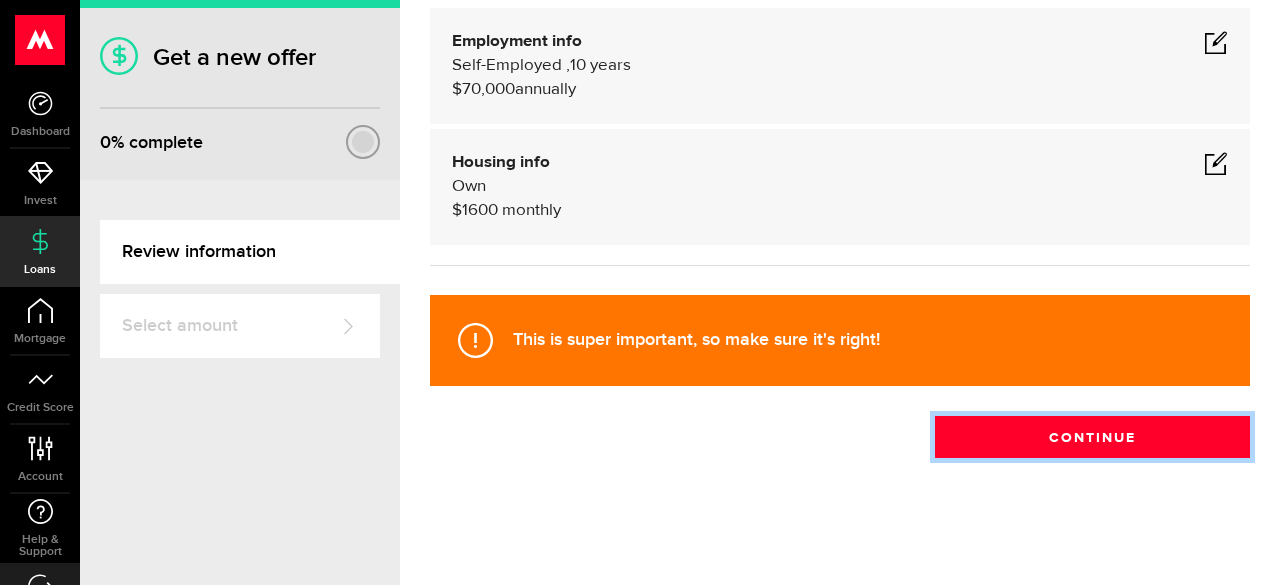 drag, startPoint x: 1083, startPoint y: 426, endPoint x: 1066, endPoint y: 423, distance: 17.262676 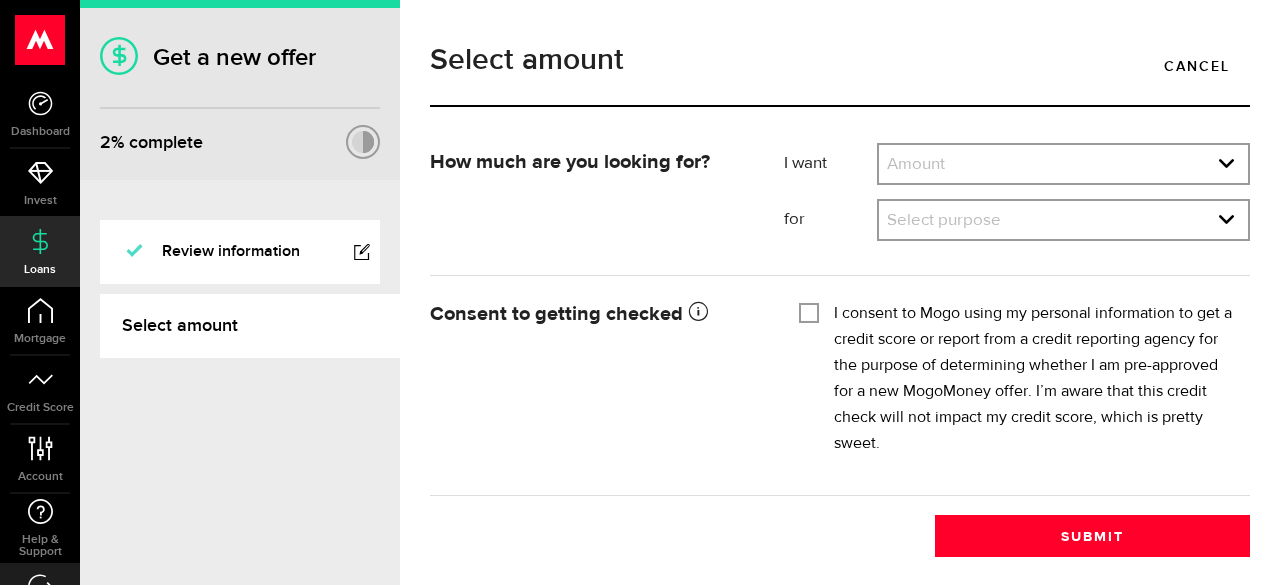 scroll, scrollTop: 0, scrollLeft: 0, axis: both 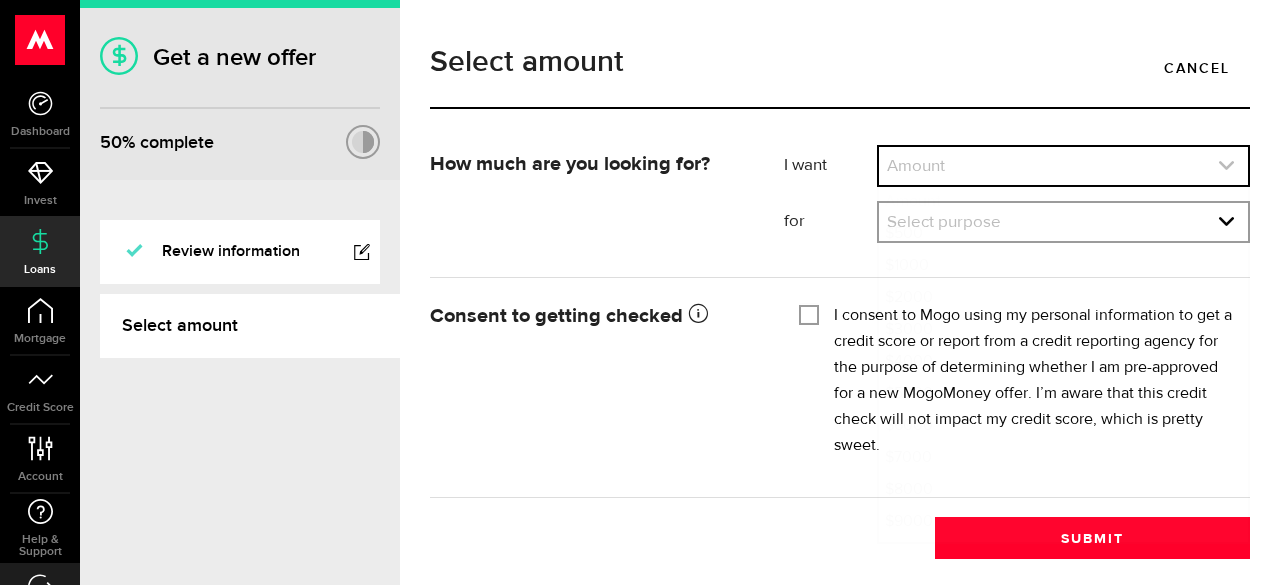 click at bounding box center [1063, 166] 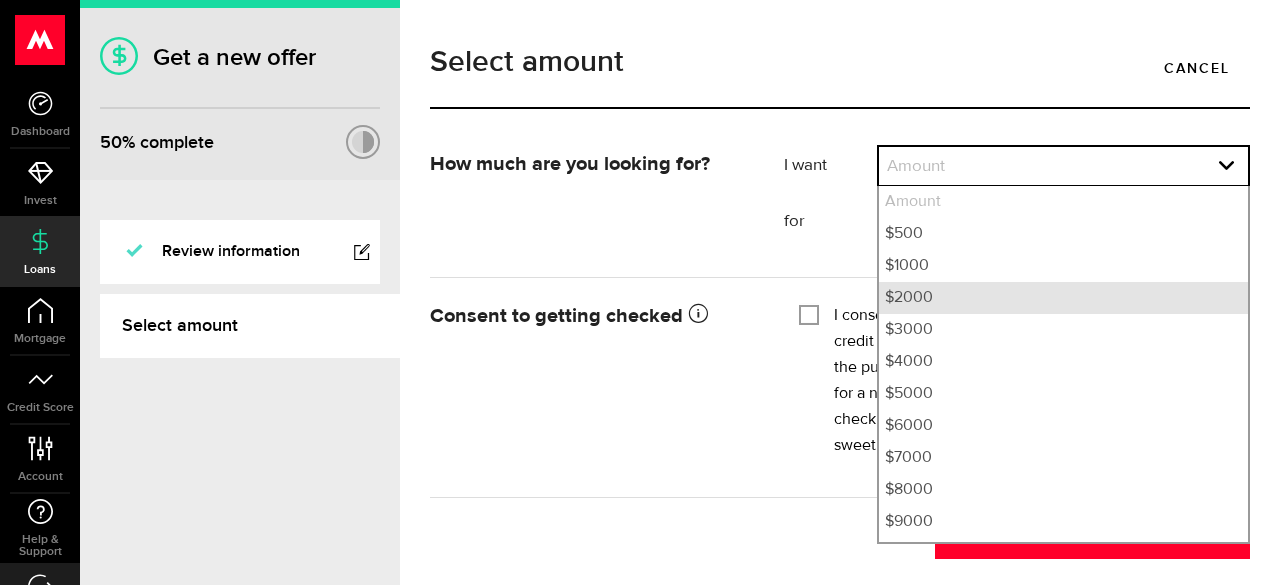 click on "$2000" at bounding box center (1063, 298) 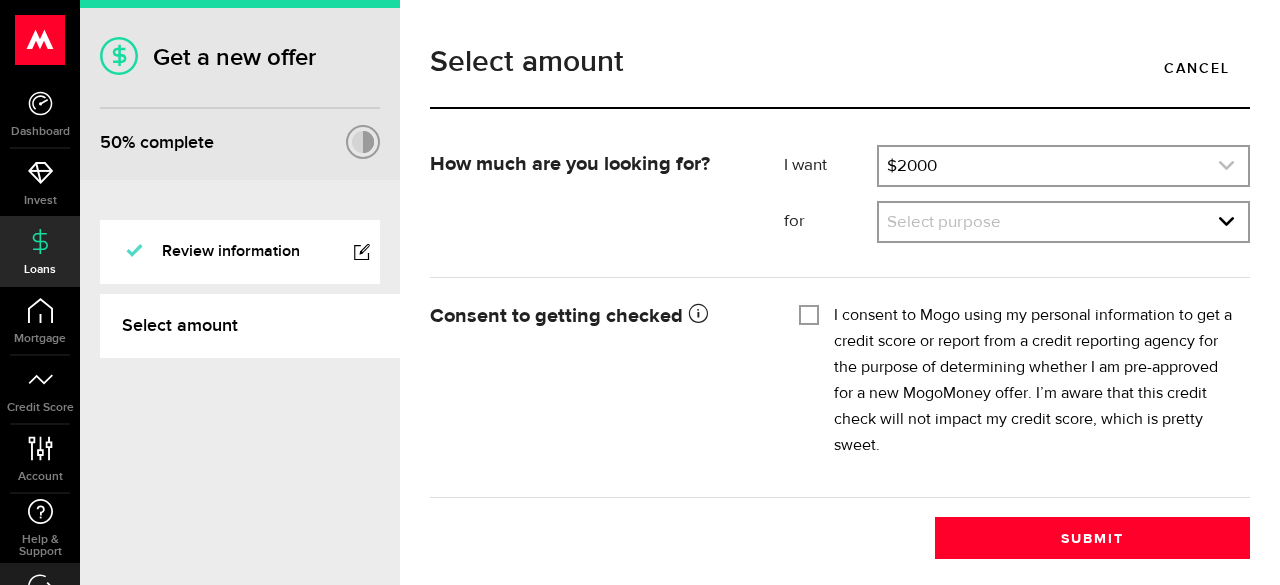 click at bounding box center (1063, 166) 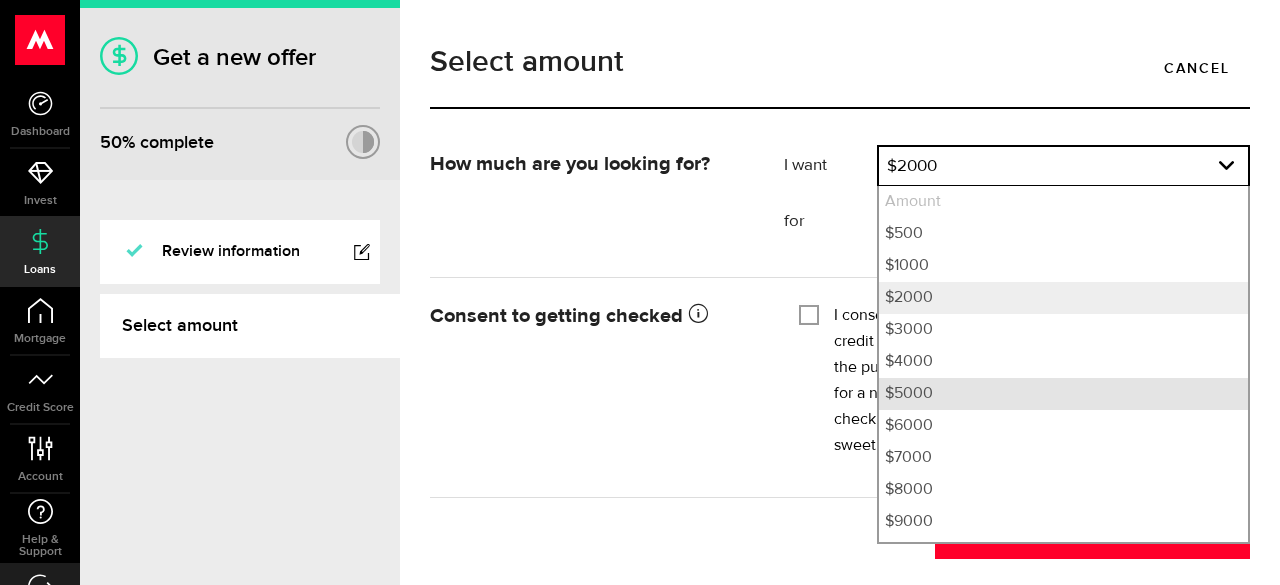 click on "$5000" at bounding box center [1063, 394] 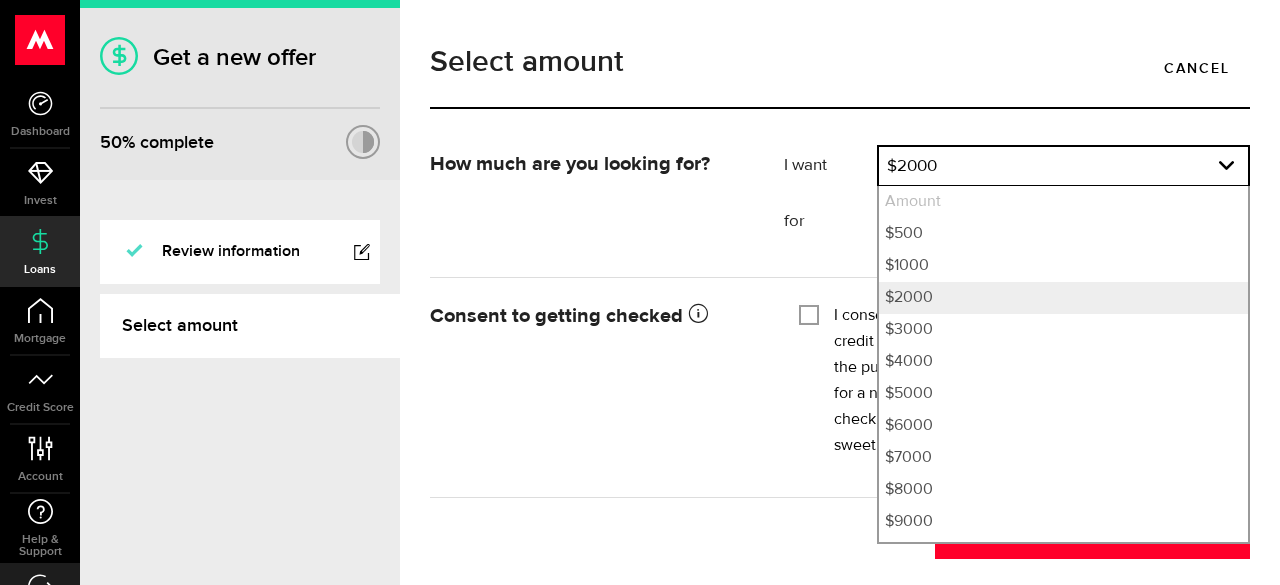 select on "5000" 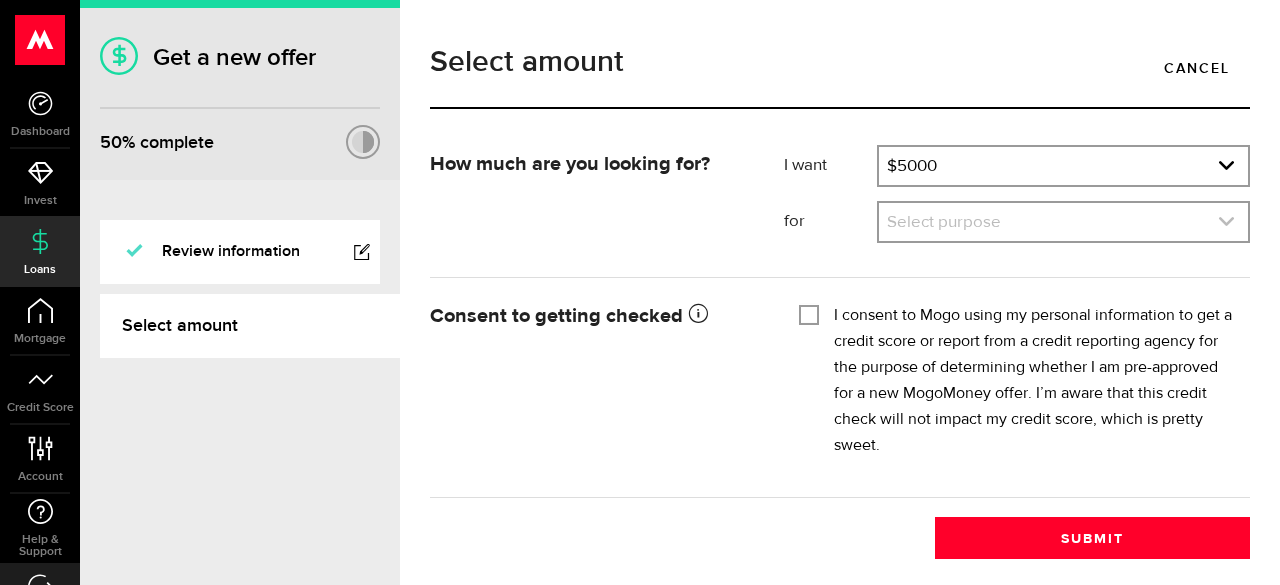 click at bounding box center [1063, 222] 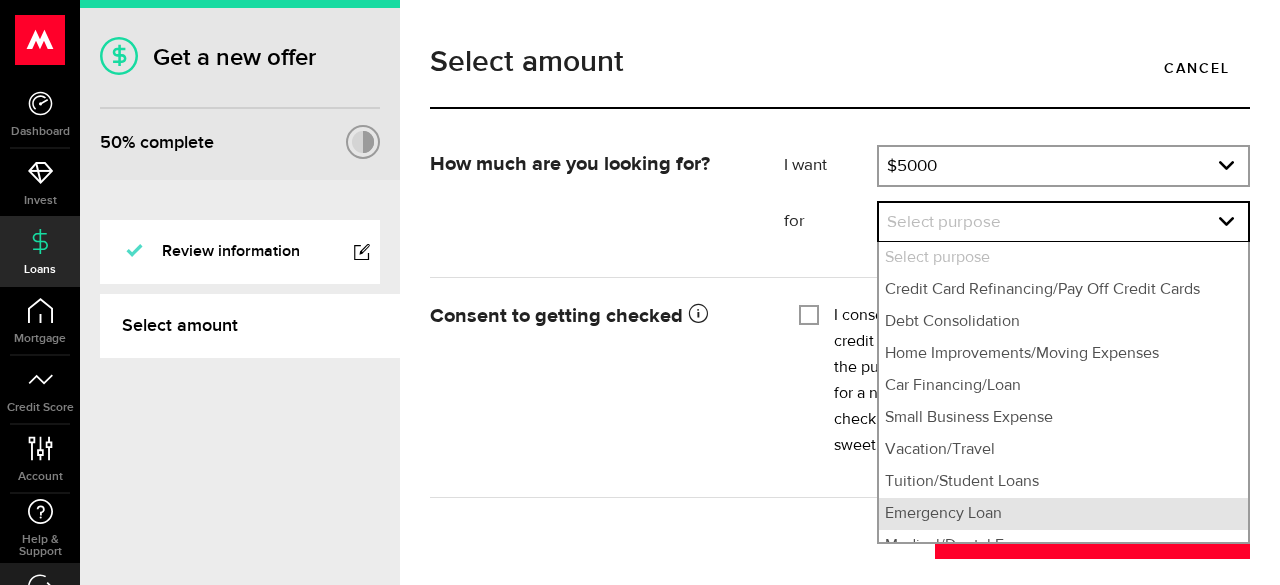 type 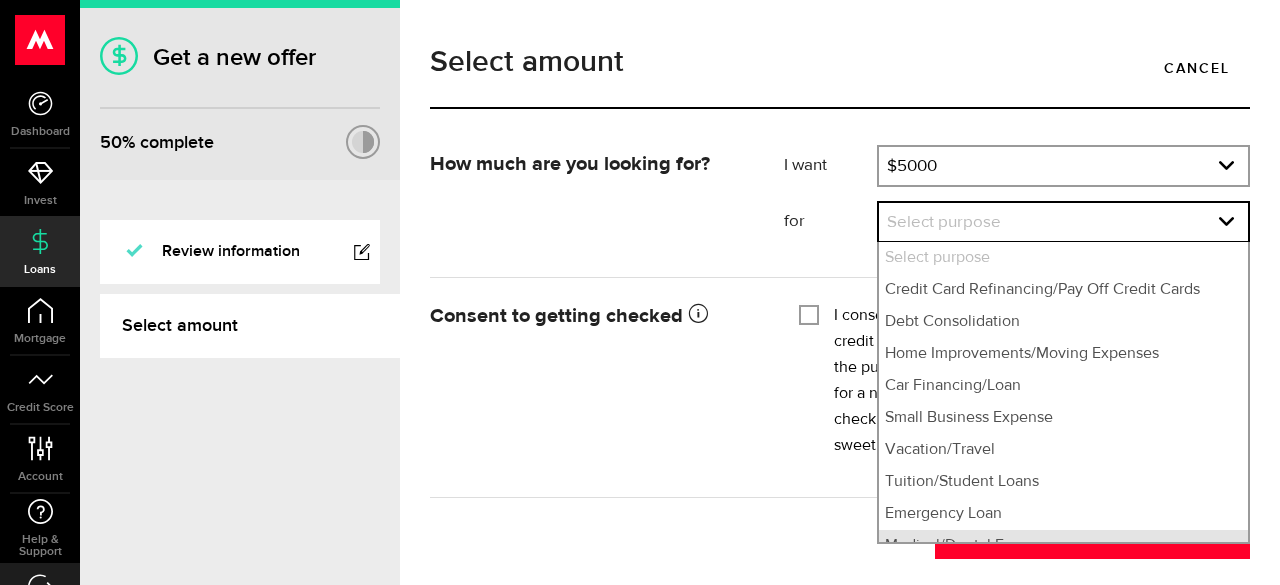 type 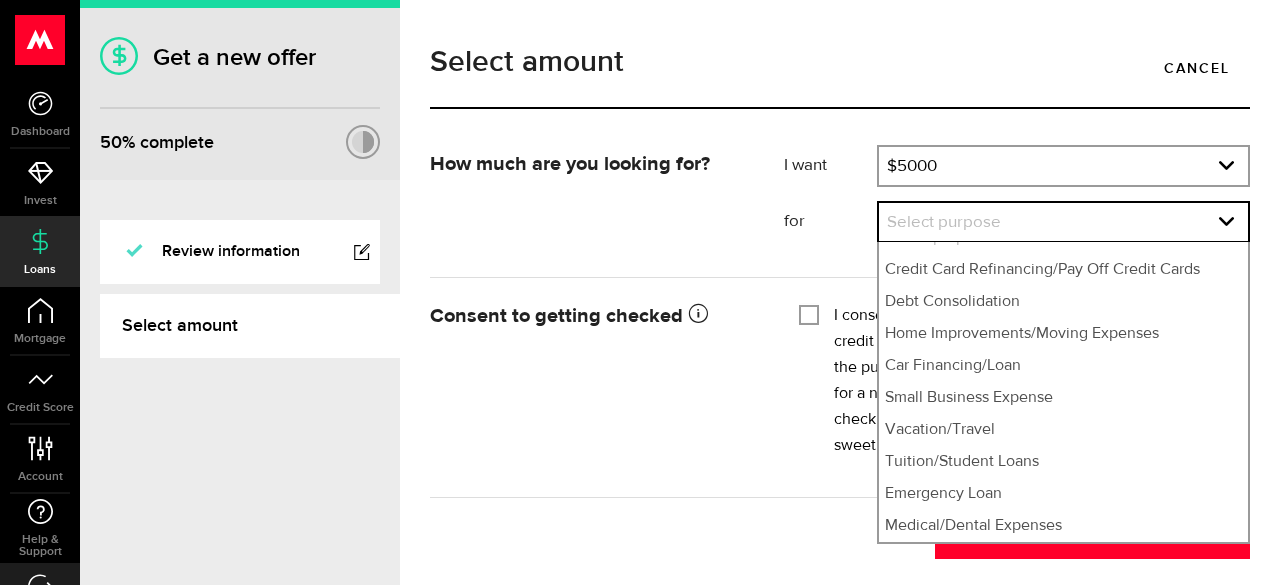 type 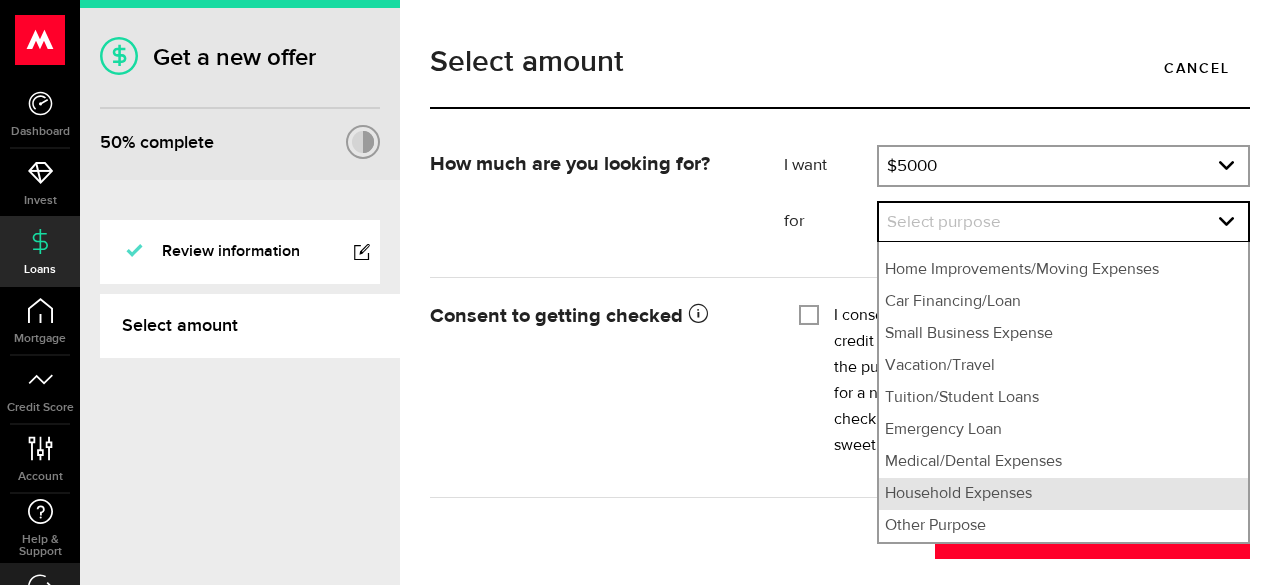 type 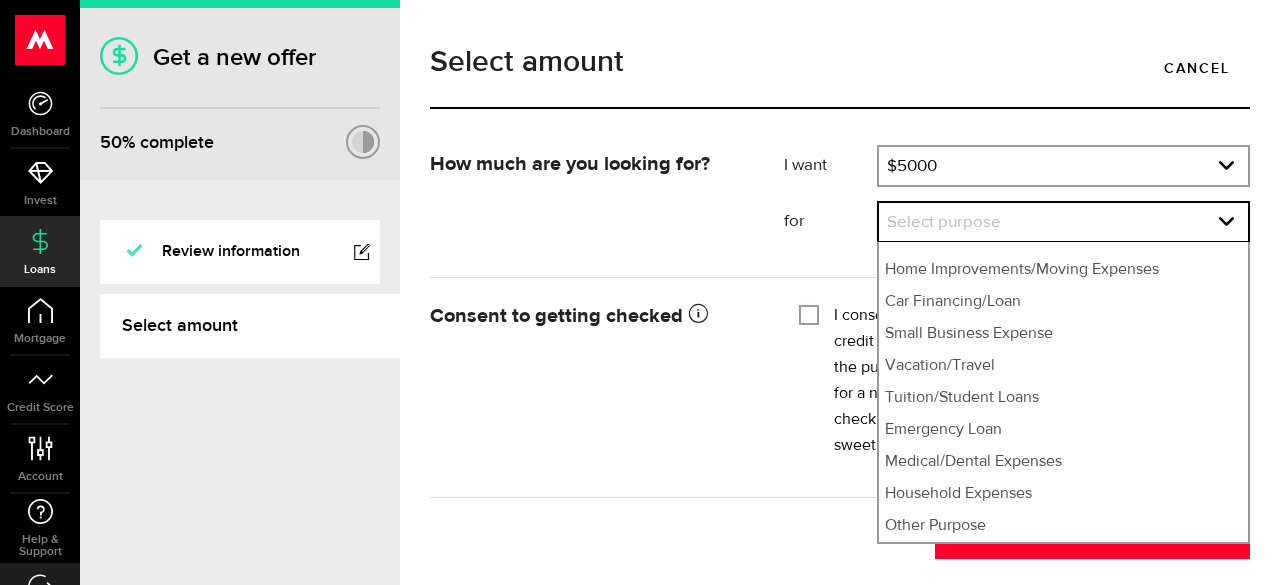 select on "Emergency Loan" 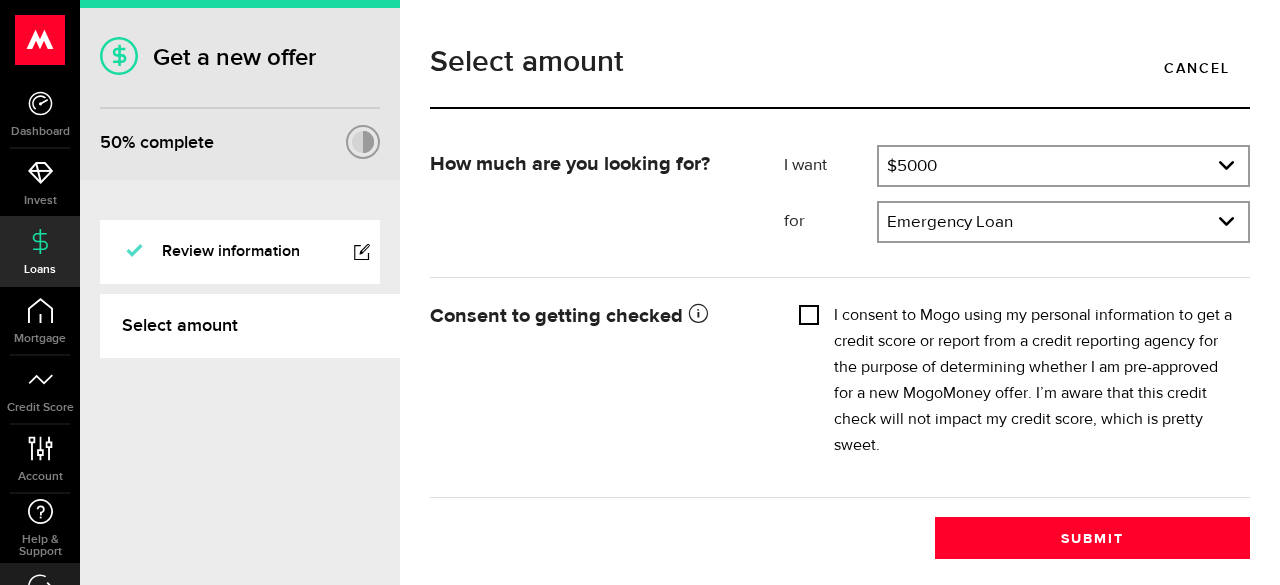 click on "I consent to Mogo using my personal information to get a credit score or report from a credit reporting agency for the purpose of determining whether I am pre-approved for a new MogoMoney offer. I’m aware that this credit check will not impact my credit score, which is pretty sweet." at bounding box center [809, 313] 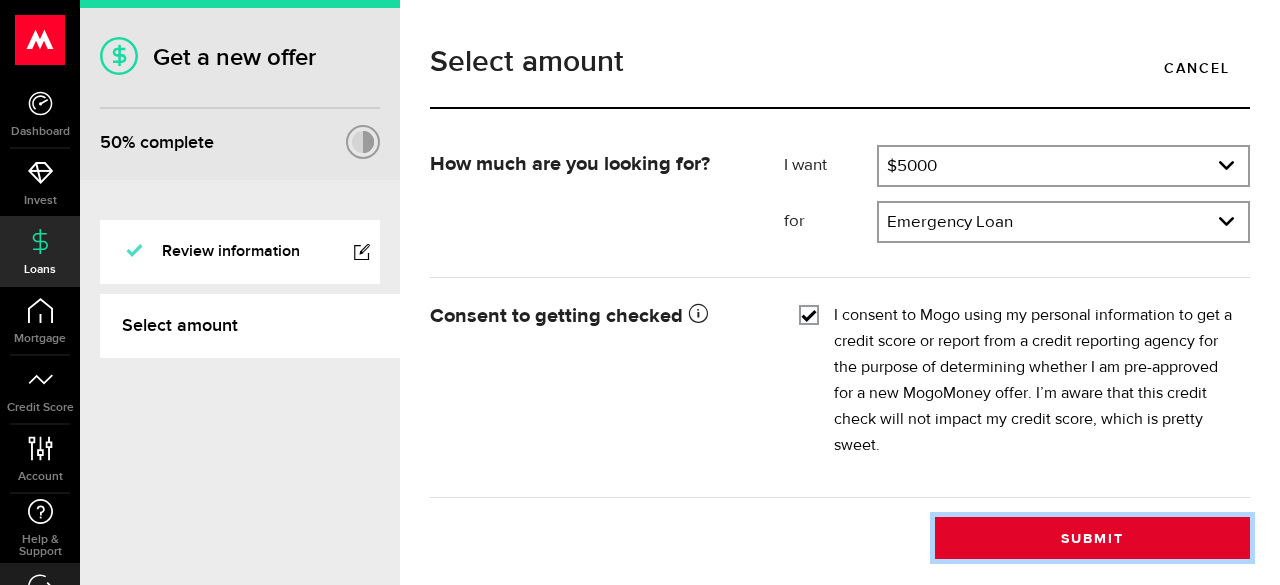 click on "Submit" at bounding box center [1092, 538] 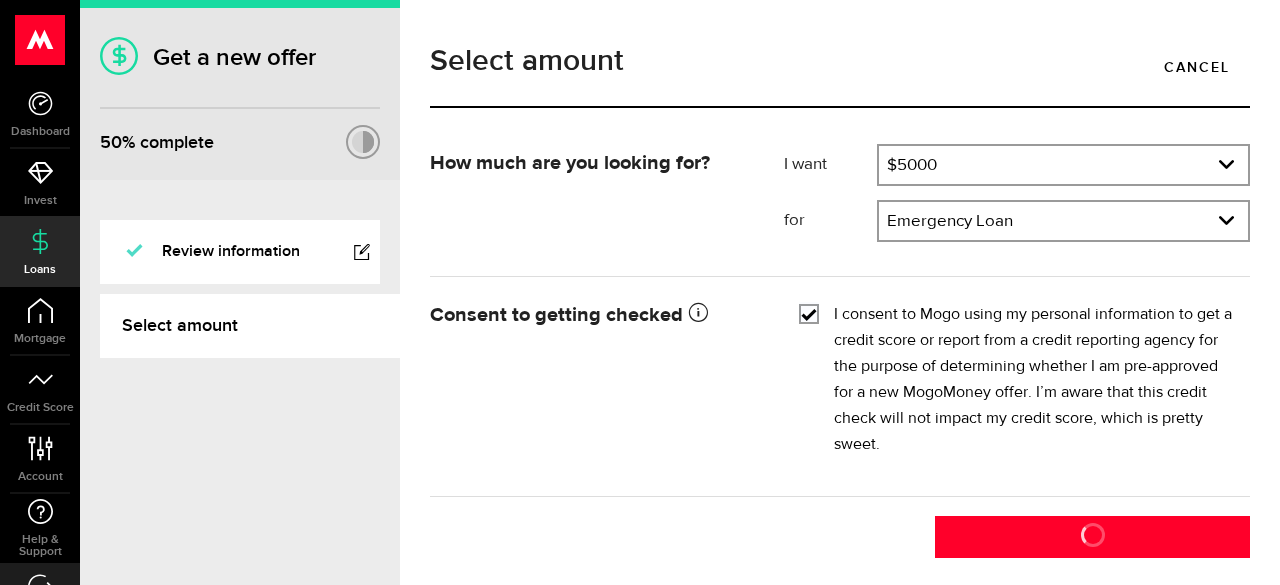 scroll, scrollTop: 0, scrollLeft: 0, axis: both 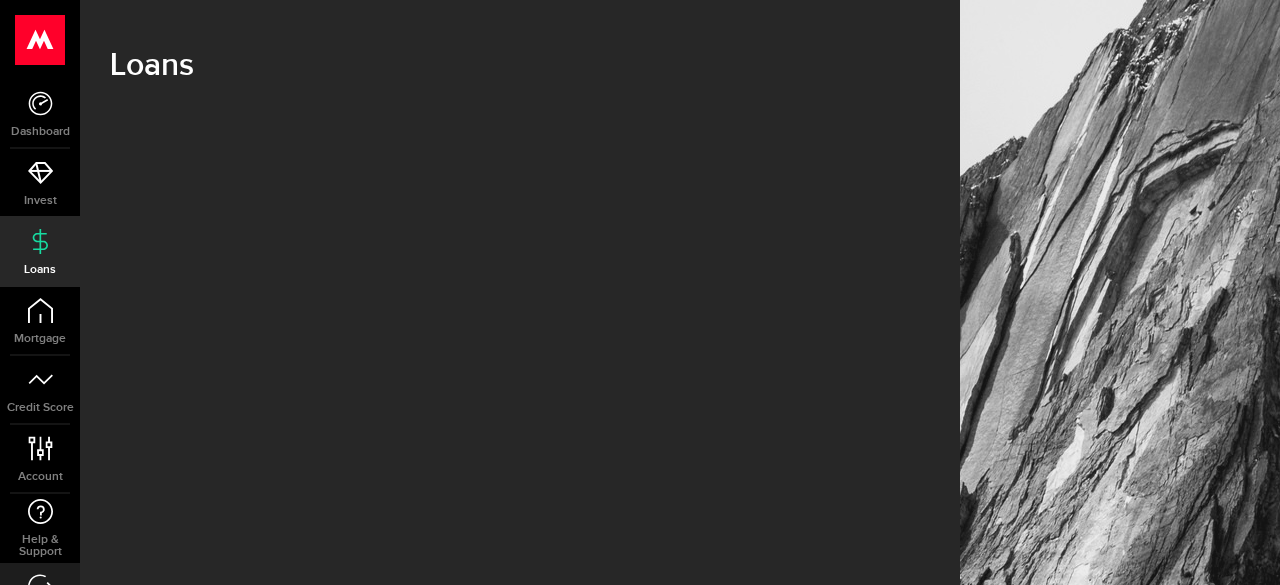 click on "Pending Loan Offer                  What’s your fave song? Play it and pretend that’s our hold music. 🎵 We’re processing your loan offer now, thanks for waiting! Hang tight for a little while longer. ❤️ Your new offer awaits Getting a new pre-approval offer is easy, fast, and doesn't affect your credit score! Get a new one Get a new one Borrow responsibly Get your pre-approved offer based on your financial history without impacting your credit score. Get my pre-approval Borrow responsibly Get your pre-approved offer based on your financial history without impacting your credit score. Get my pre-approval Thank you for choosing Mogo! Well done! As a valued customer you have a new pre-approval offer  for the next   days.  until tomorrow.  that expires today.              Personal loan Borrow up to With rates starting from  % APR See what you qualify for in just a few minutes No commitments and no impact to your credit score Qualified applicants receive offers in just minutes Your previous offer $ 0" at bounding box center [520, 313] 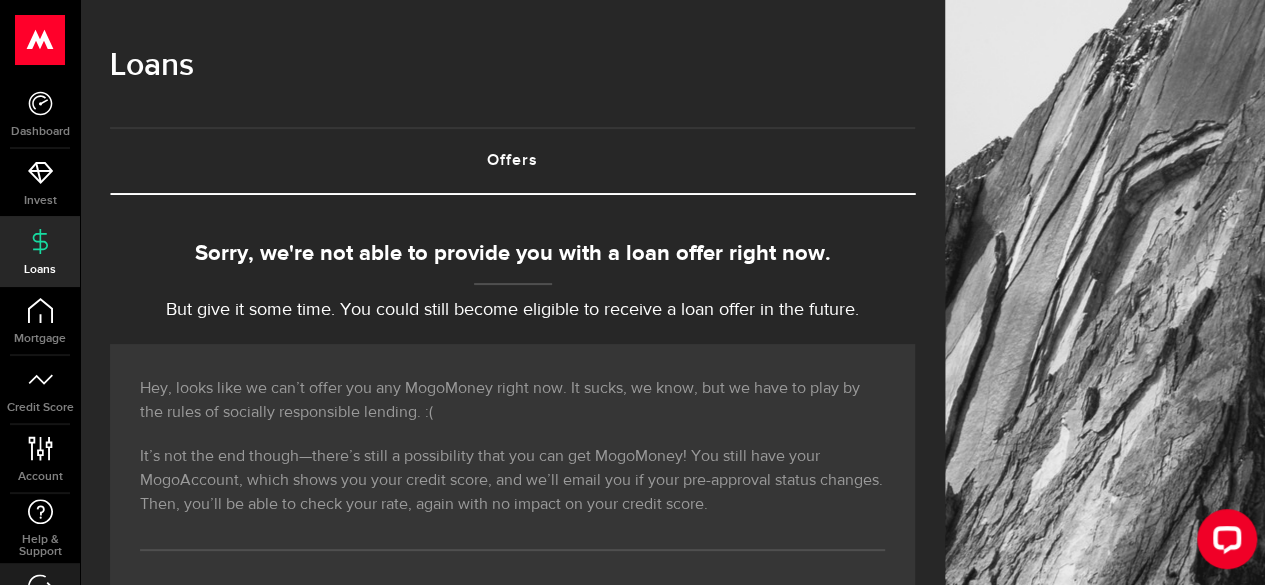 click on "Sorry, we're not able to provide you with a loan offer right now. But give it some time. You could still become eligible to receive a loan offer in the future." at bounding box center [512, 281] 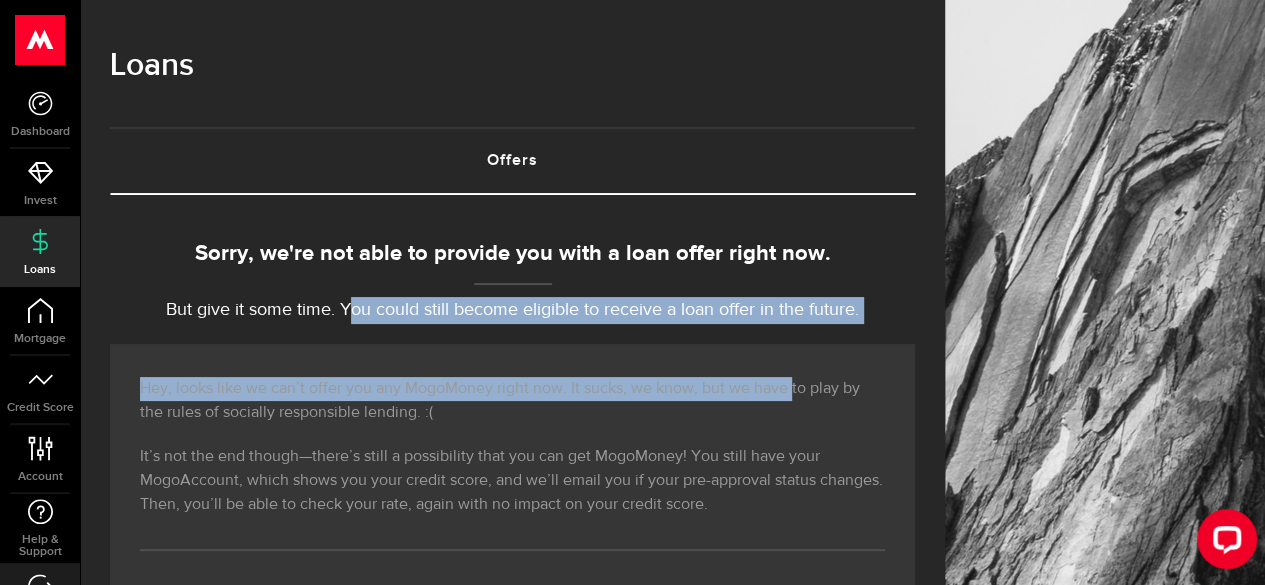 drag, startPoint x: 376, startPoint y: 308, endPoint x: 790, endPoint y: 327, distance: 414.43576 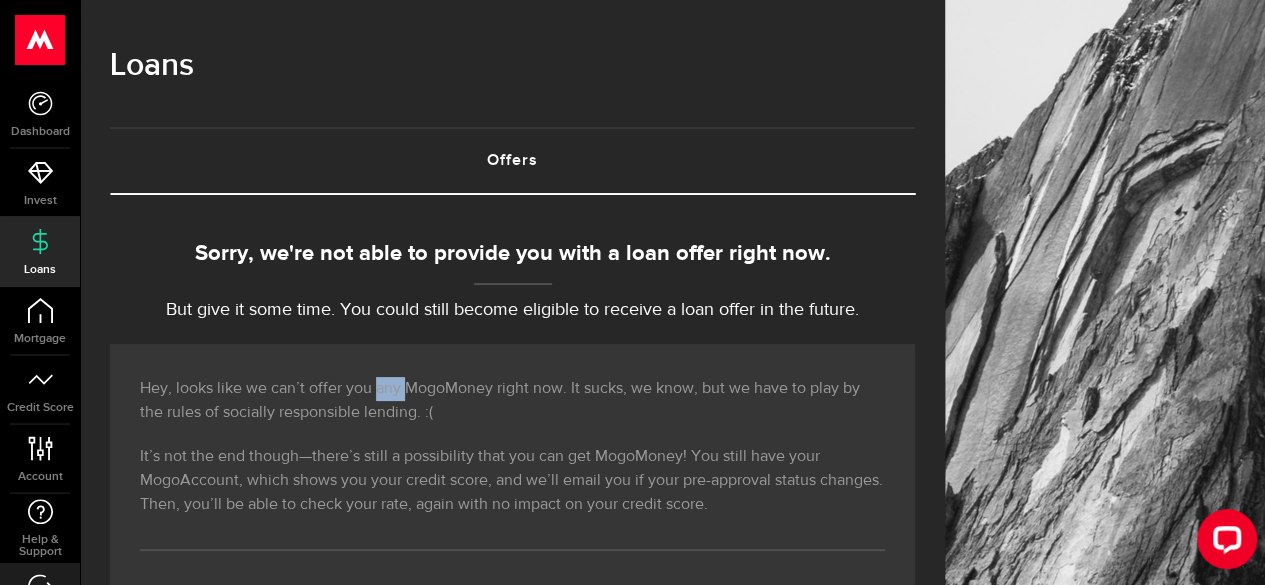 click on "Hey, looks like we can’t offer you any MogoMoney right now. It sucks, we know, but we have to play by the rules of socially responsible lending. :(  It’s not the end though—there’s still a possibility that you can get MogoMoney! You still have your MogoAccount, which shows you your credit score, and we’ll email you if your pre-approval status changes. Then, you’ll be able to check your rate, again with no impact on your credit score. How does Mogo make its decisions? At Mogo, we don’t look at just your credit score; our constantly updated credit risk algorithm uses thousands of data points that are unique to you like income, employment status, and age to come up with a MogoMoney decision for you." at bounding box center [512, 499] 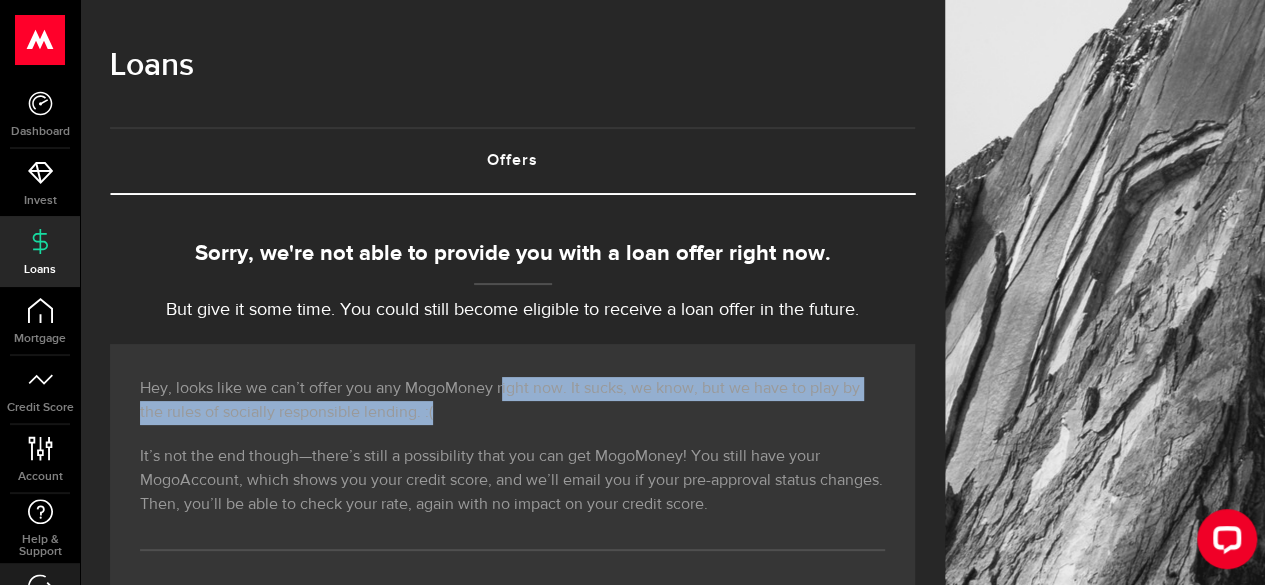 drag, startPoint x: 505, startPoint y: 389, endPoint x: 760, endPoint y: 411, distance: 255.94727 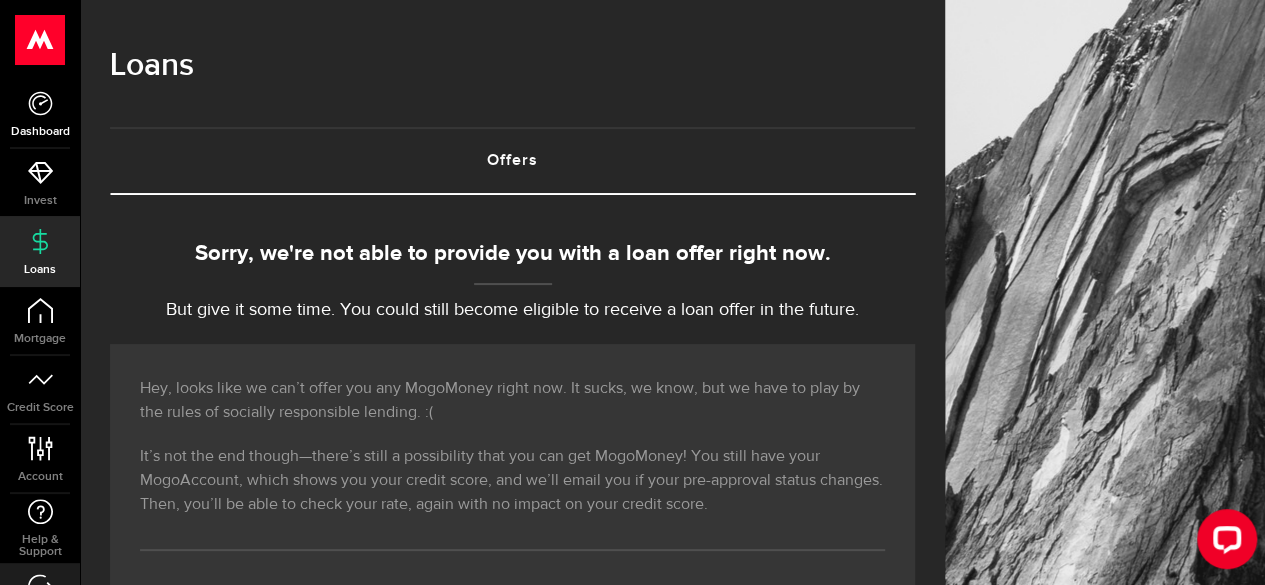 click on "Dashboard" at bounding box center [40, 114] 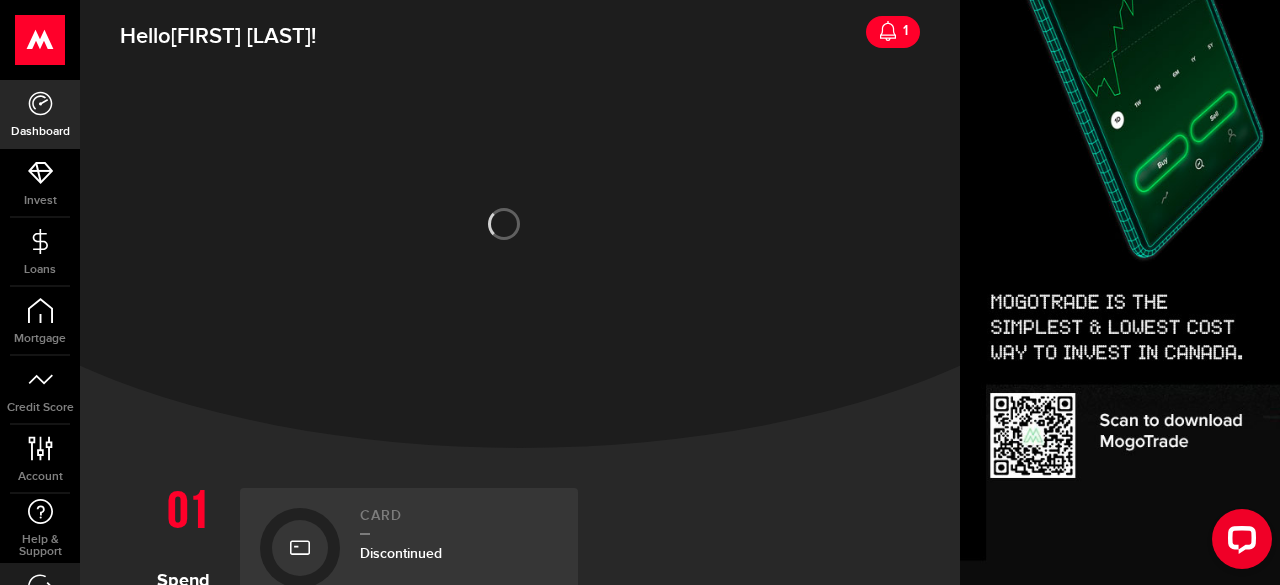 scroll, scrollTop: 0, scrollLeft: 0, axis: both 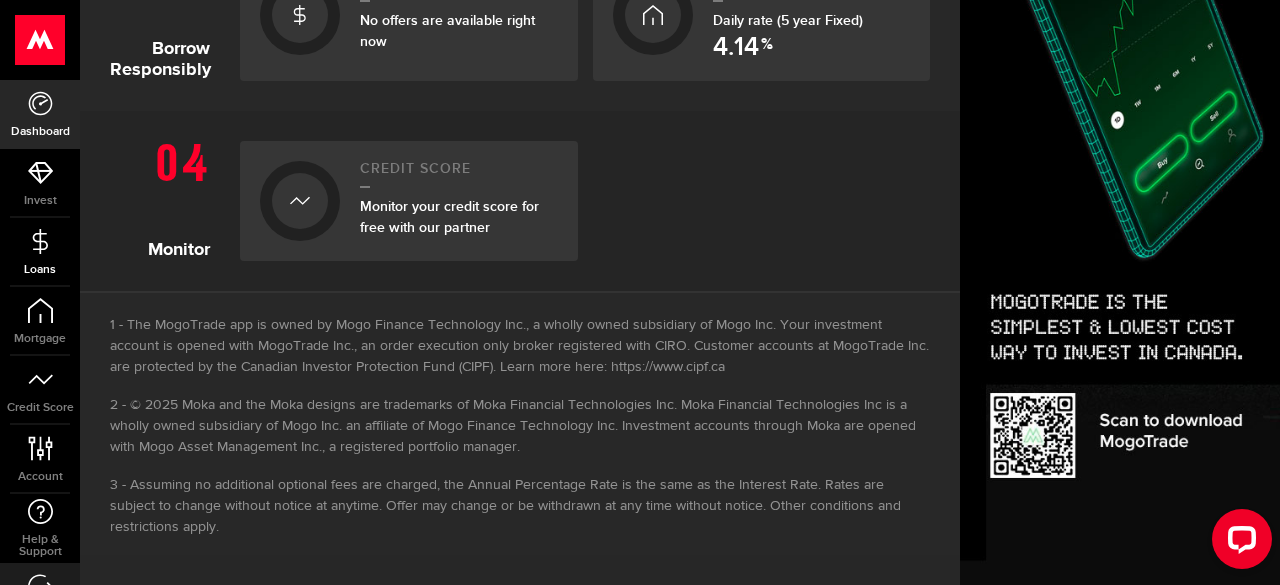 click 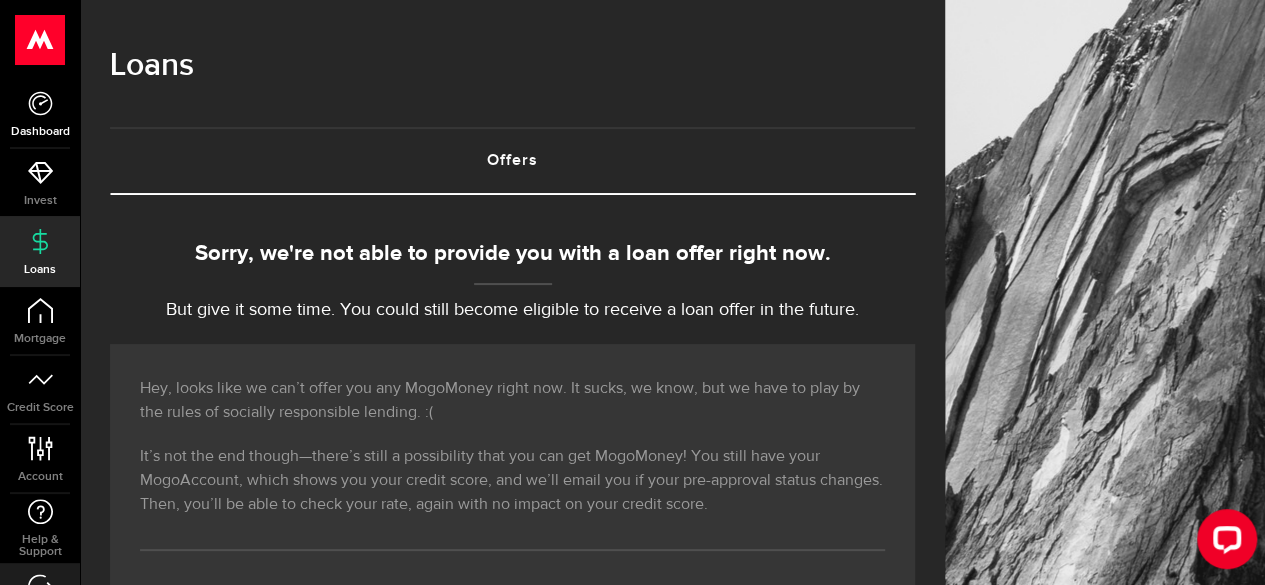 click on "Dashboard" at bounding box center [40, 114] 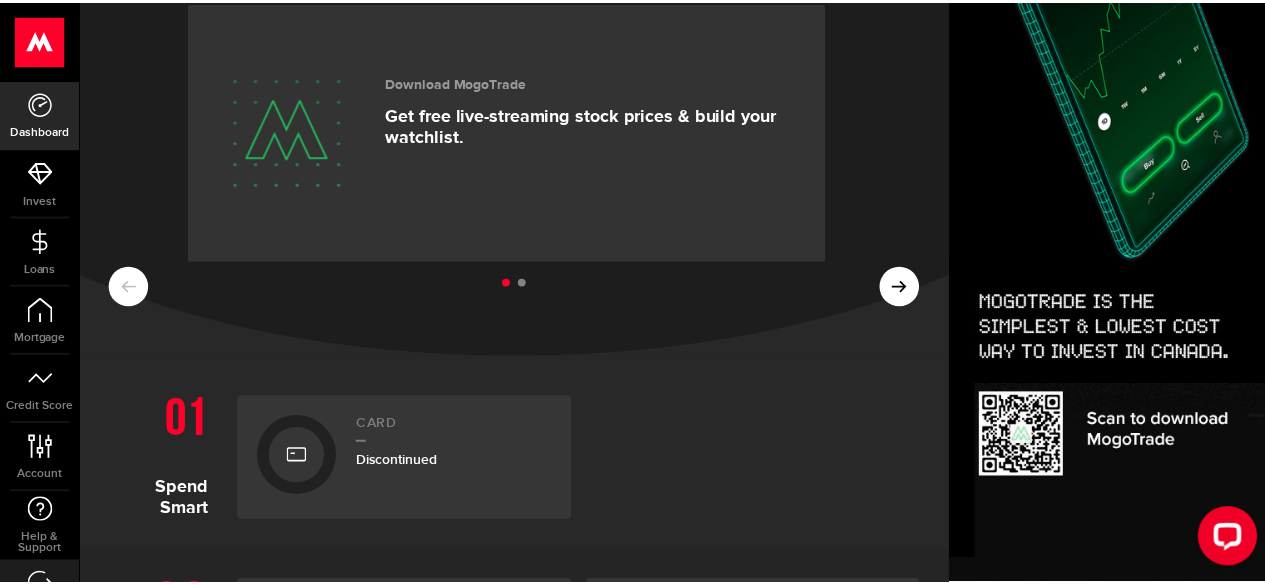 scroll, scrollTop: 0, scrollLeft: 0, axis: both 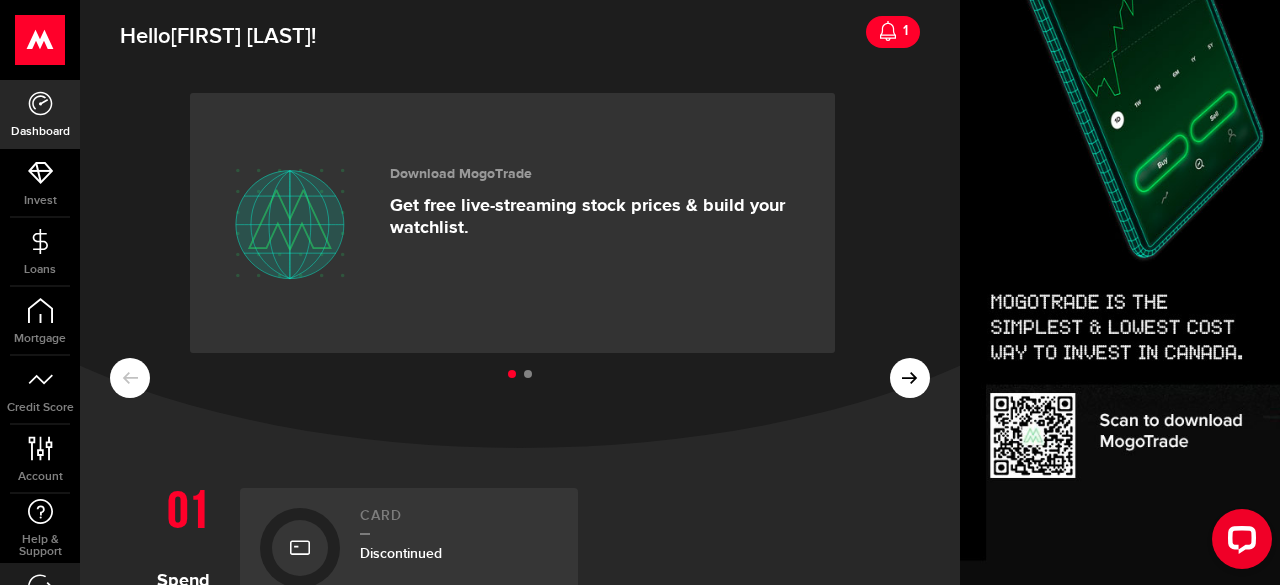 click 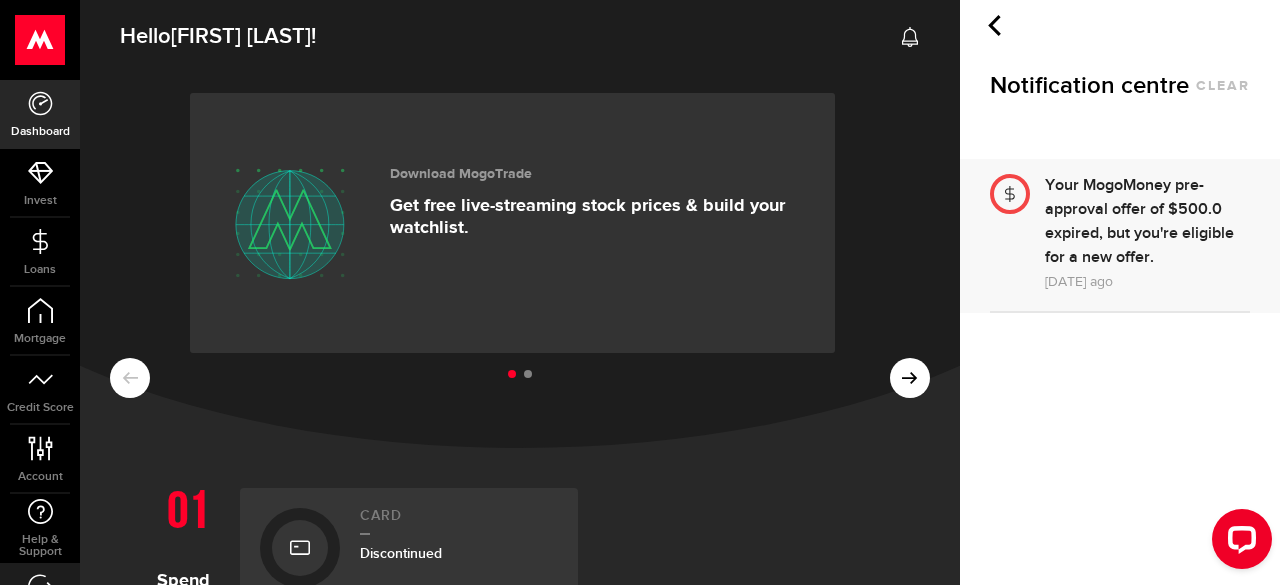 click on "Your MogoMoney pre-approval offer of $500.0 expired, but you're eligible for a new offer." at bounding box center (1147, 222) 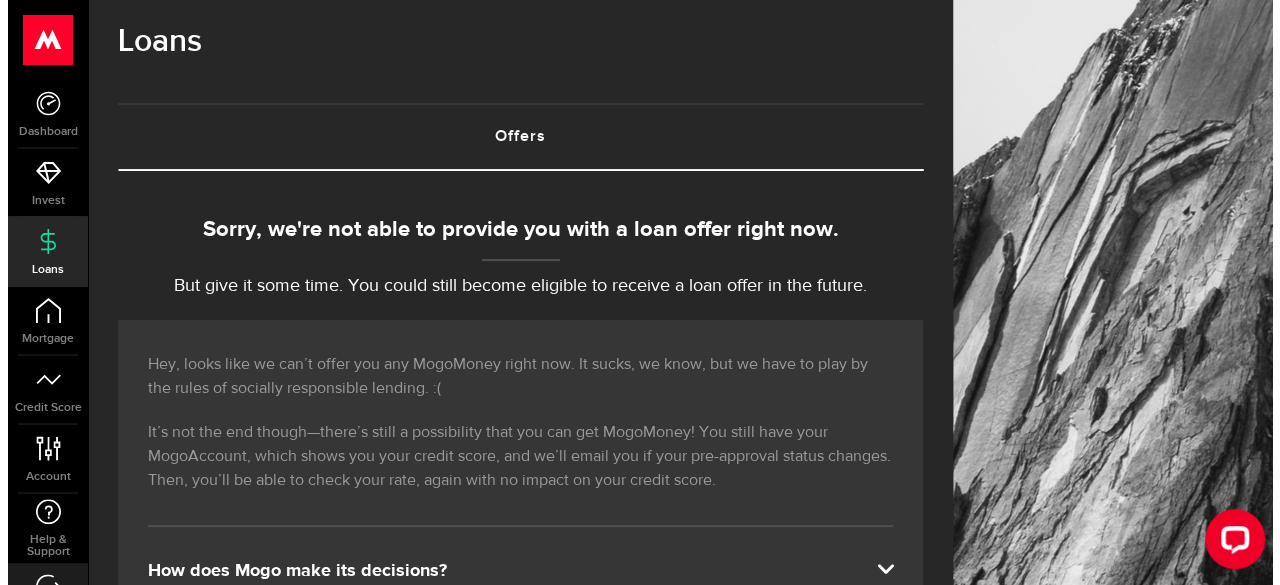 scroll, scrollTop: 0, scrollLeft: 0, axis: both 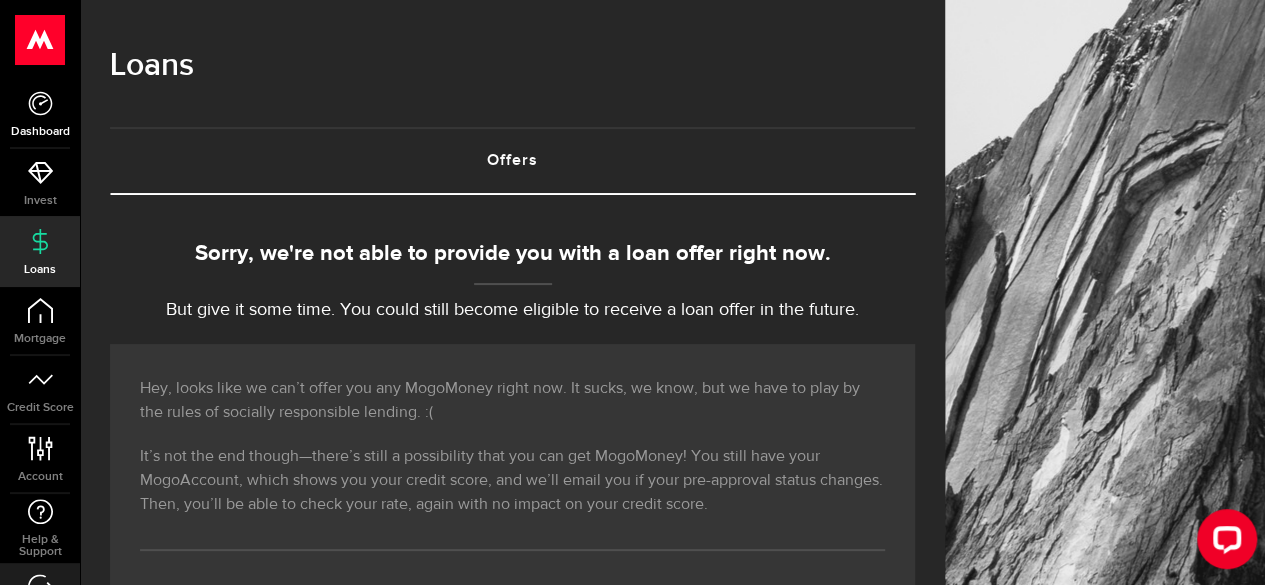 click 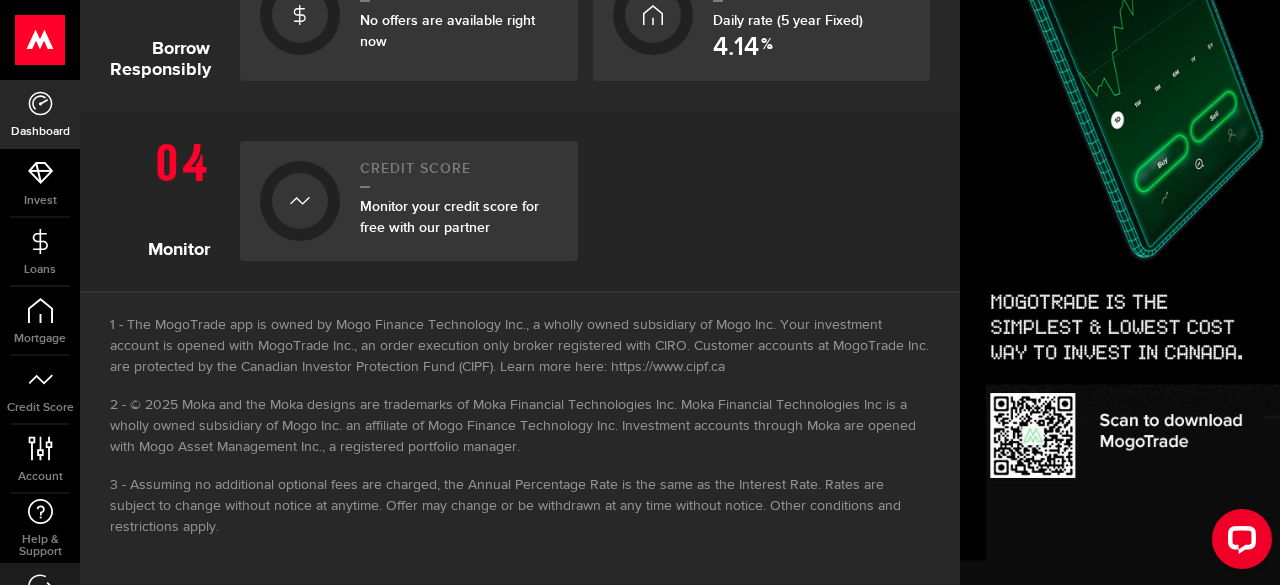 scroll, scrollTop: 0, scrollLeft: 0, axis: both 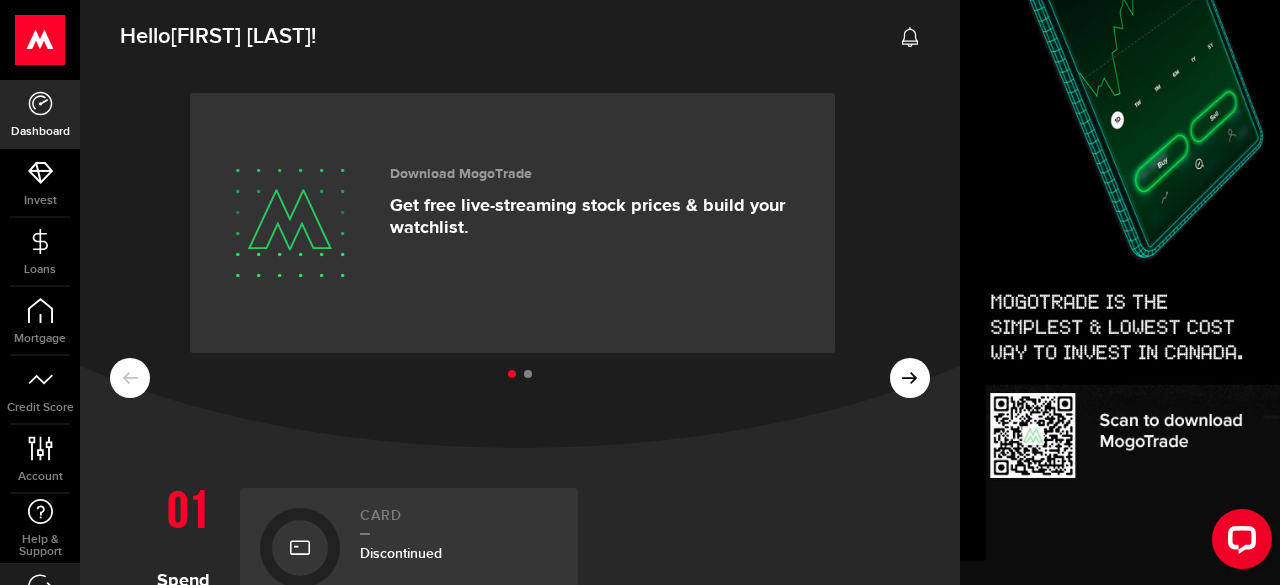 click 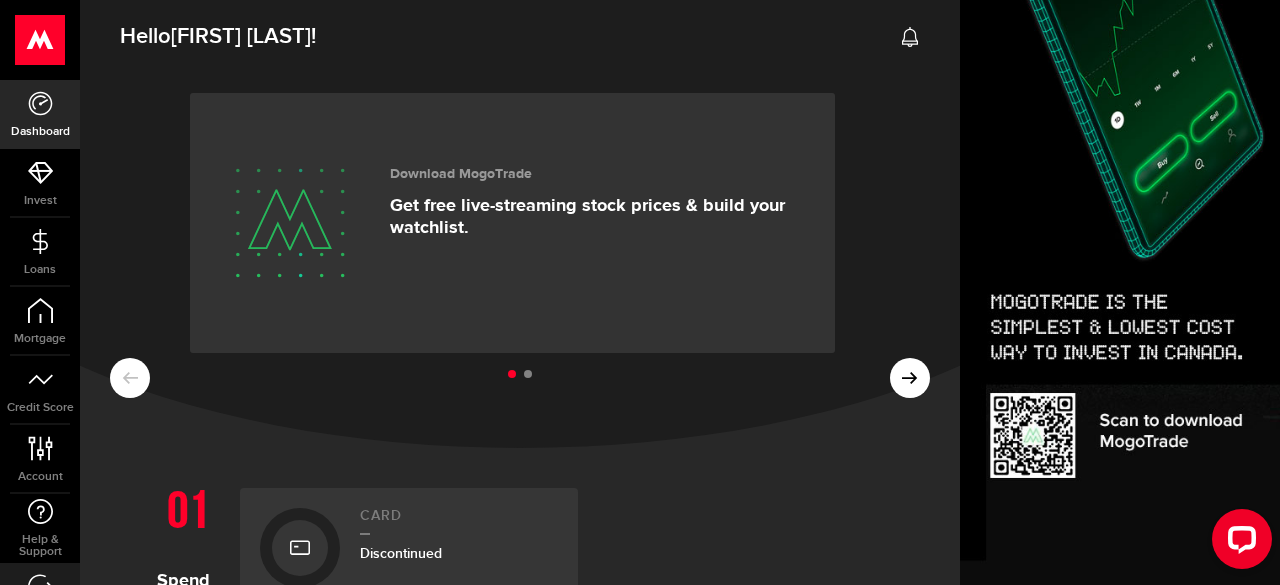 click 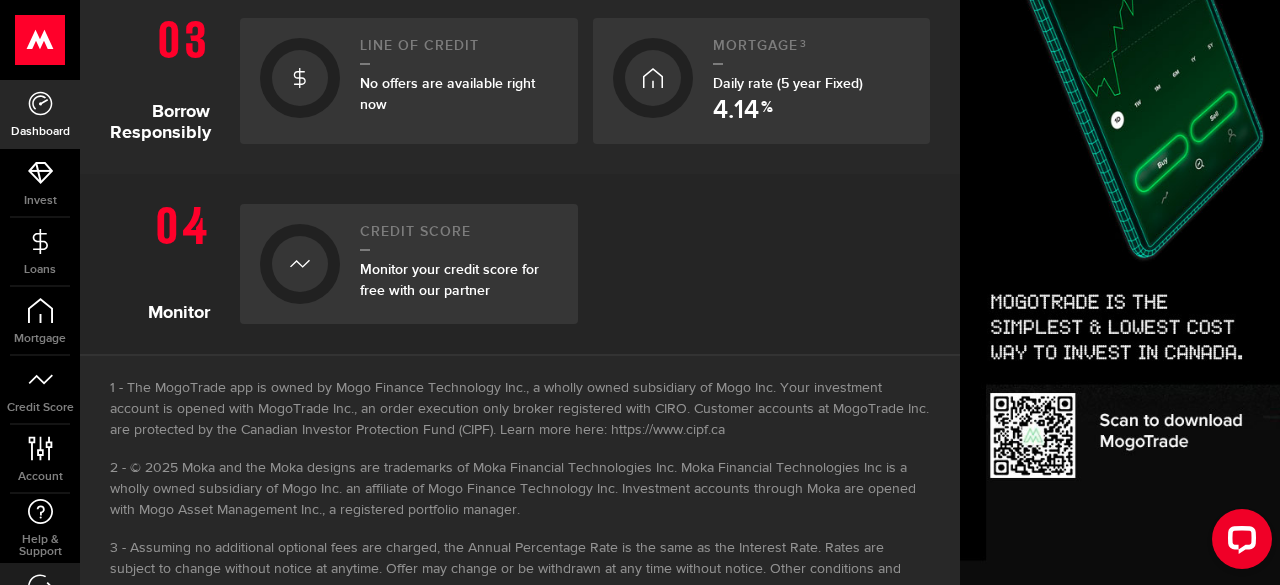 scroll, scrollTop: 908, scrollLeft: 0, axis: vertical 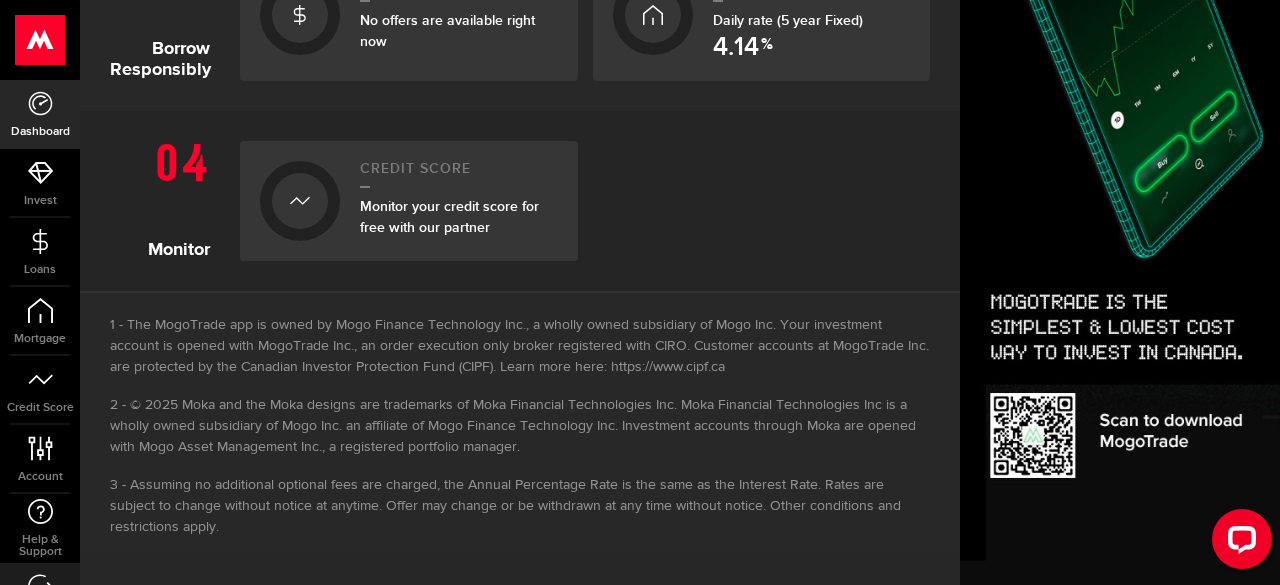 click 